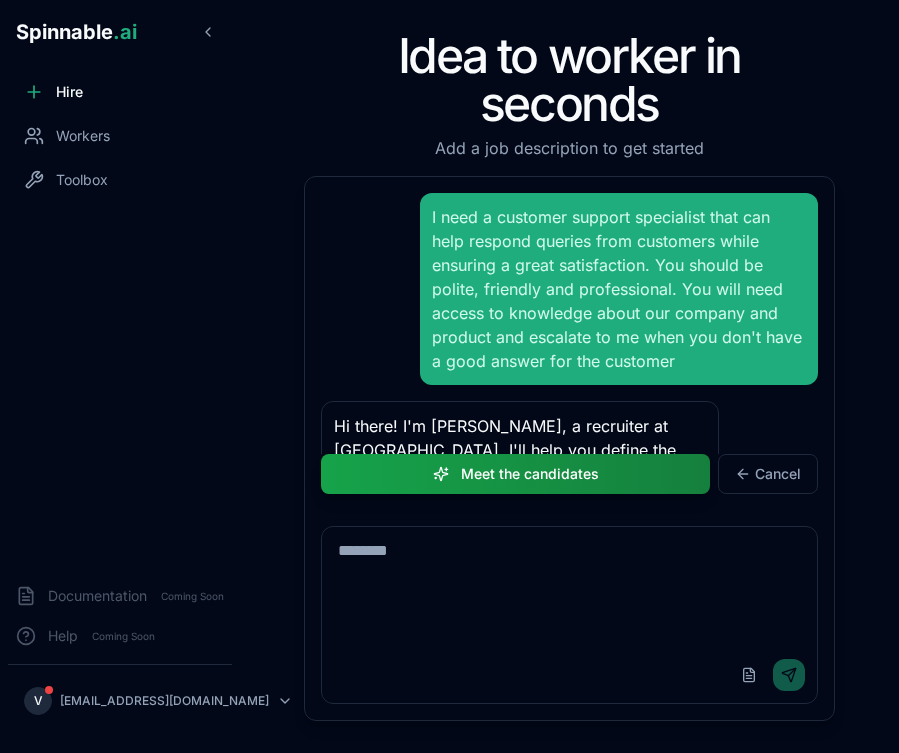scroll, scrollTop: 0, scrollLeft: 0, axis: both 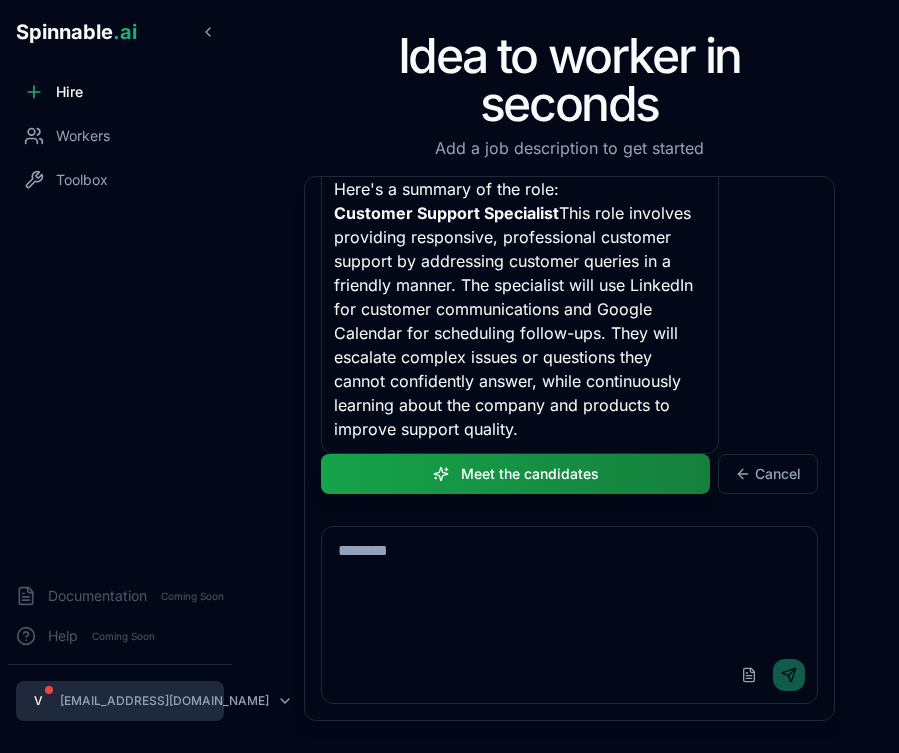 click on "Spinnable .ai Hire Workers Toolbox Documentation Coming Soon Help Coming Soon V [EMAIL_ADDRESS][DOMAIN_NAME] Idea to worker in seconds Add a job description to get started I need a customer support specialist that can help respond queries from customers while ensuring a great satisfaction. You should be polite, friendly and professional. You will need access to knowledge about our company and product and escalate to me when you don't have a good answer for the customer Hi there! I'm [PERSON_NAME], a recruiter at [GEOGRAPHIC_DATA]. I'll help you define the Customer Support Specialist role you need.
Could you tell me a bit more about:
What specific types of customer queries this worker will handle most frequently?
Will they need access to any specific tools/platforms (like Zendesk, Intercom, etc.) to manage customer interactions?
What company/product knowledge should they have access to? Is this documented somewhere they can reference?
Learn about your company and products over time
Cancel" at bounding box center [449, 376] 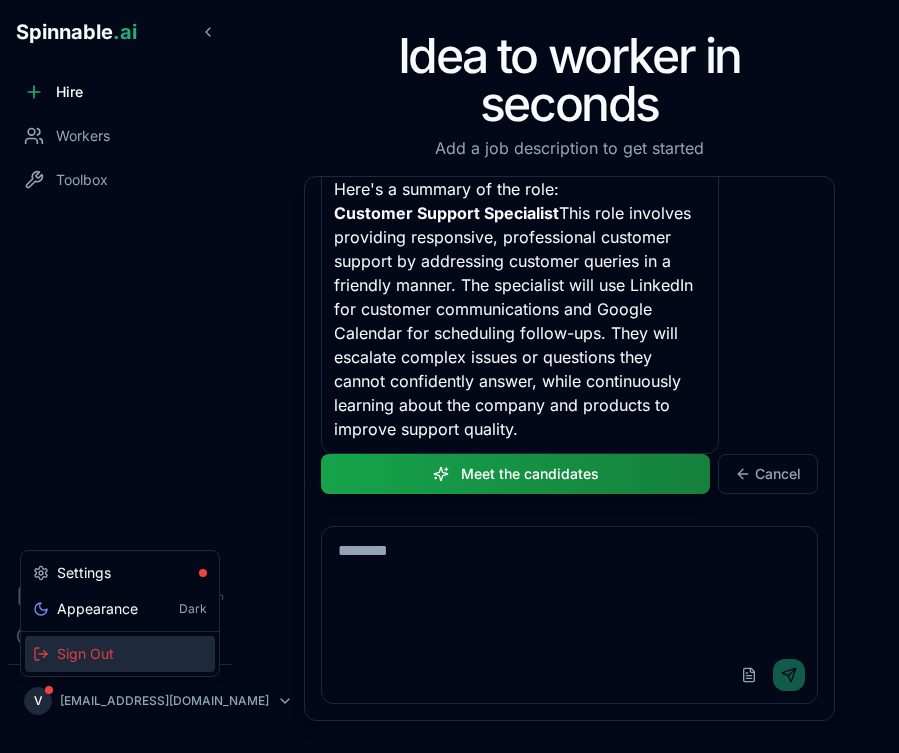 click on "Sign Out" at bounding box center [120, 654] 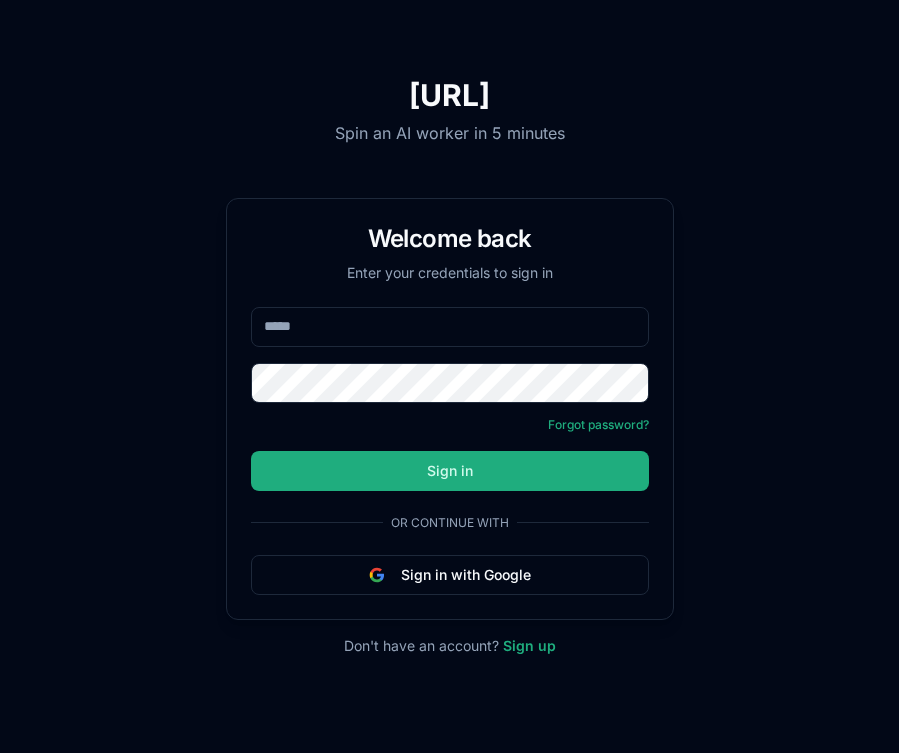 scroll, scrollTop: 0, scrollLeft: 0, axis: both 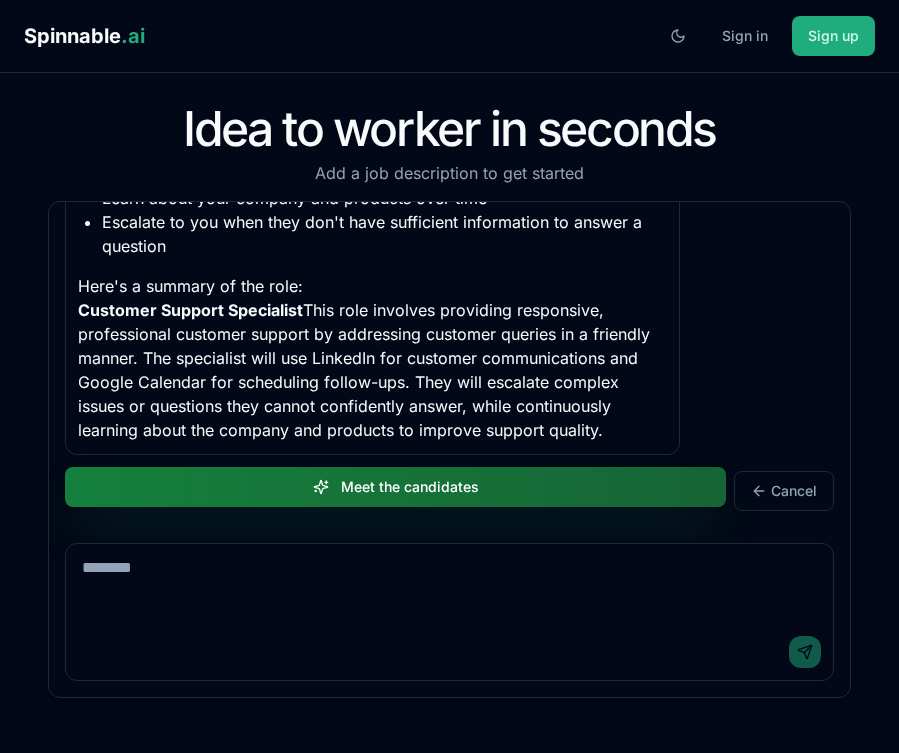click on "Meet the candidates" at bounding box center [395, 487] 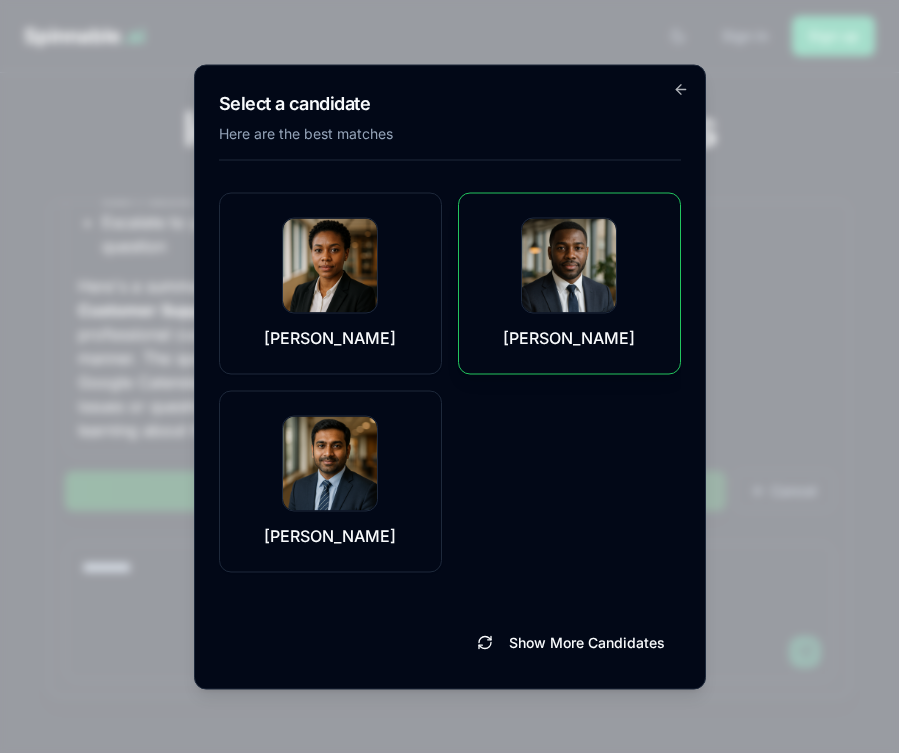 click at bounding box center (569, 265) 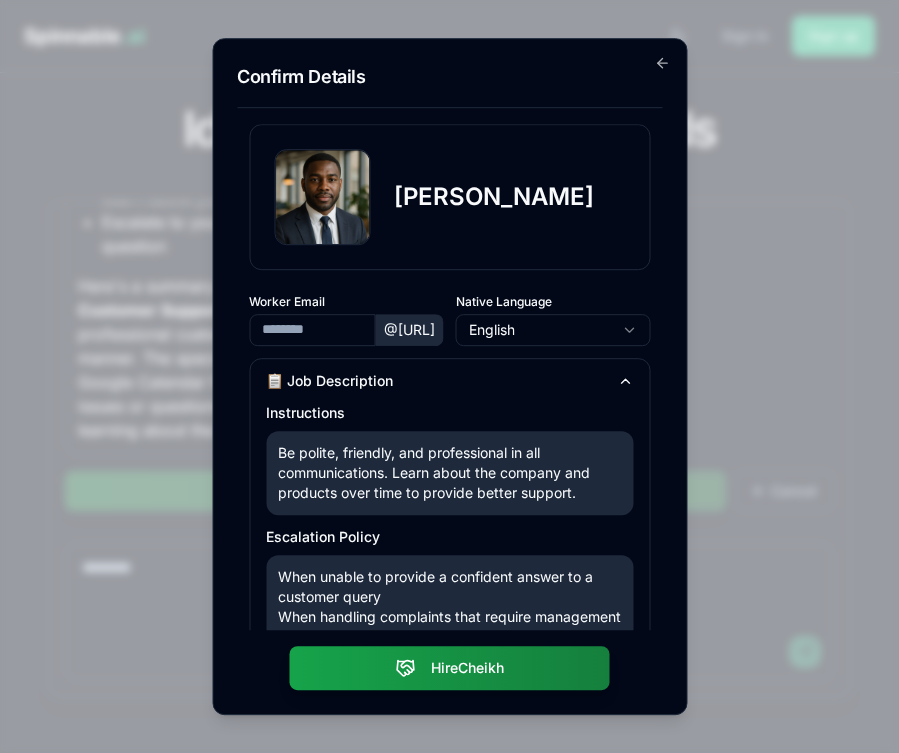 type on "**********" 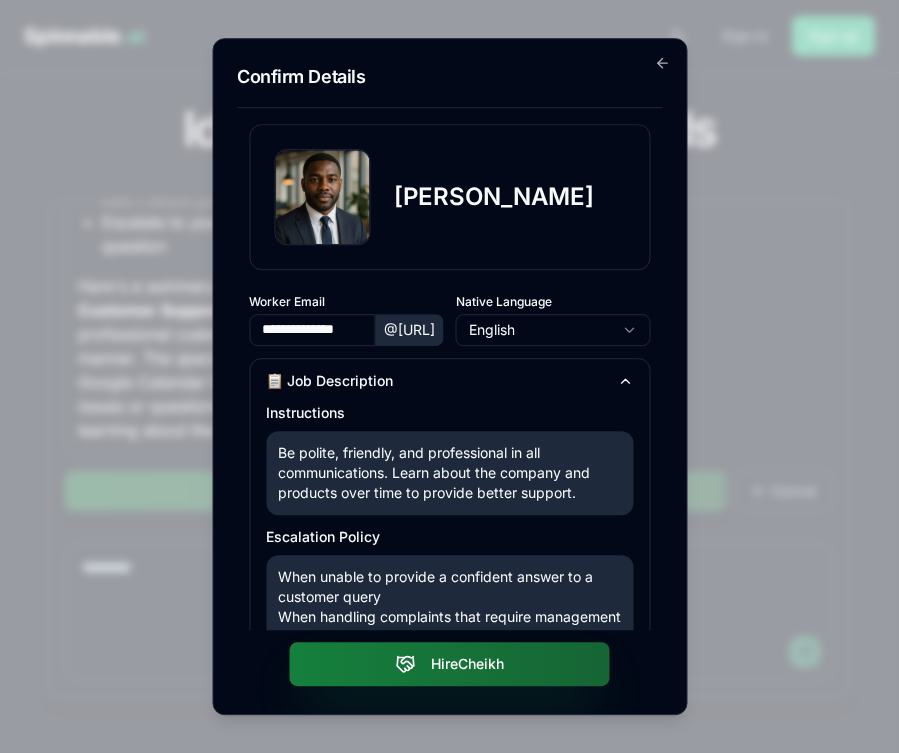 click on "Hire  Cheikh" at bounding box center [450, 664] 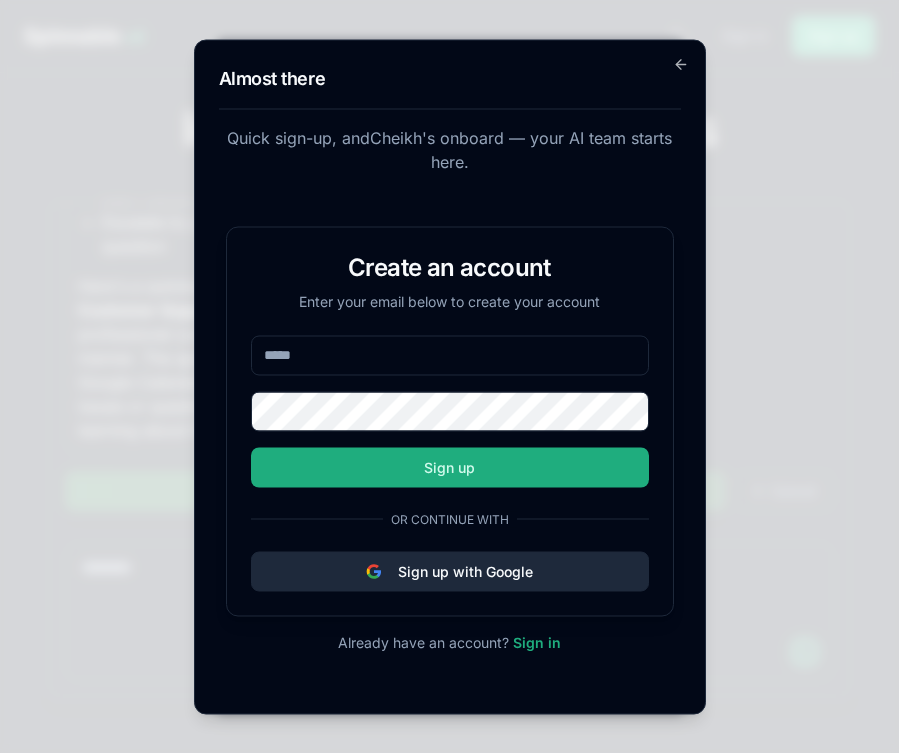 click on "Sign up with Google" at bounding box center (450, 571) 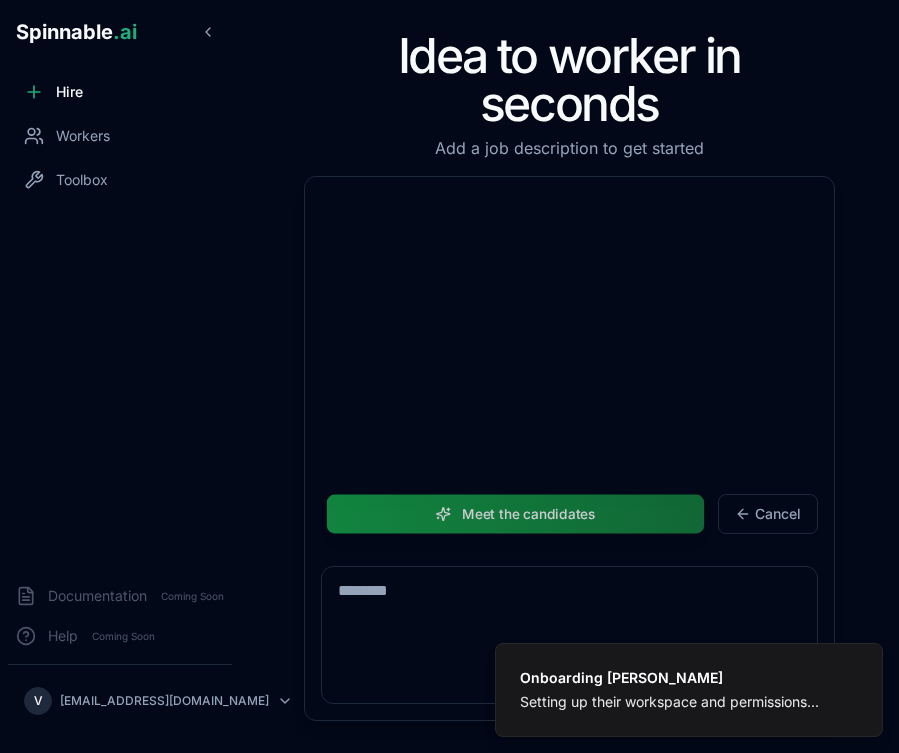 scroll, scrollTop: 0, scrollLeft: 0, axis: both 